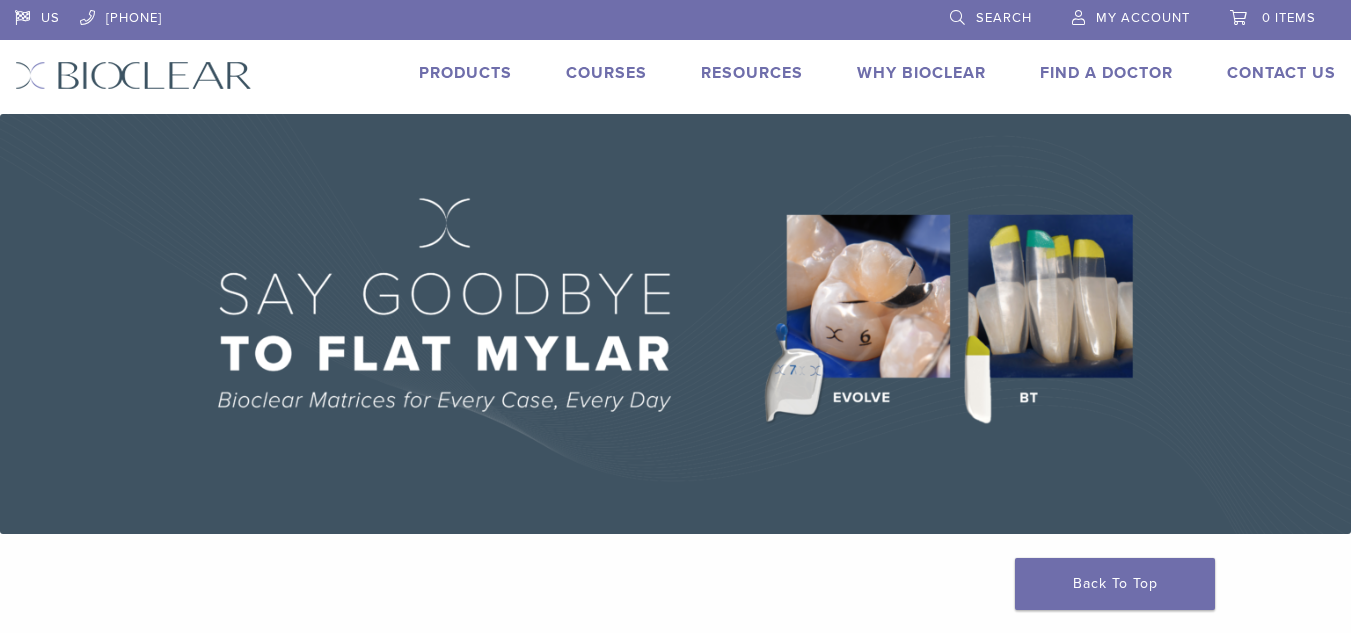 scroll, scrollTop: 0, scrollLeft: 0, axis: both 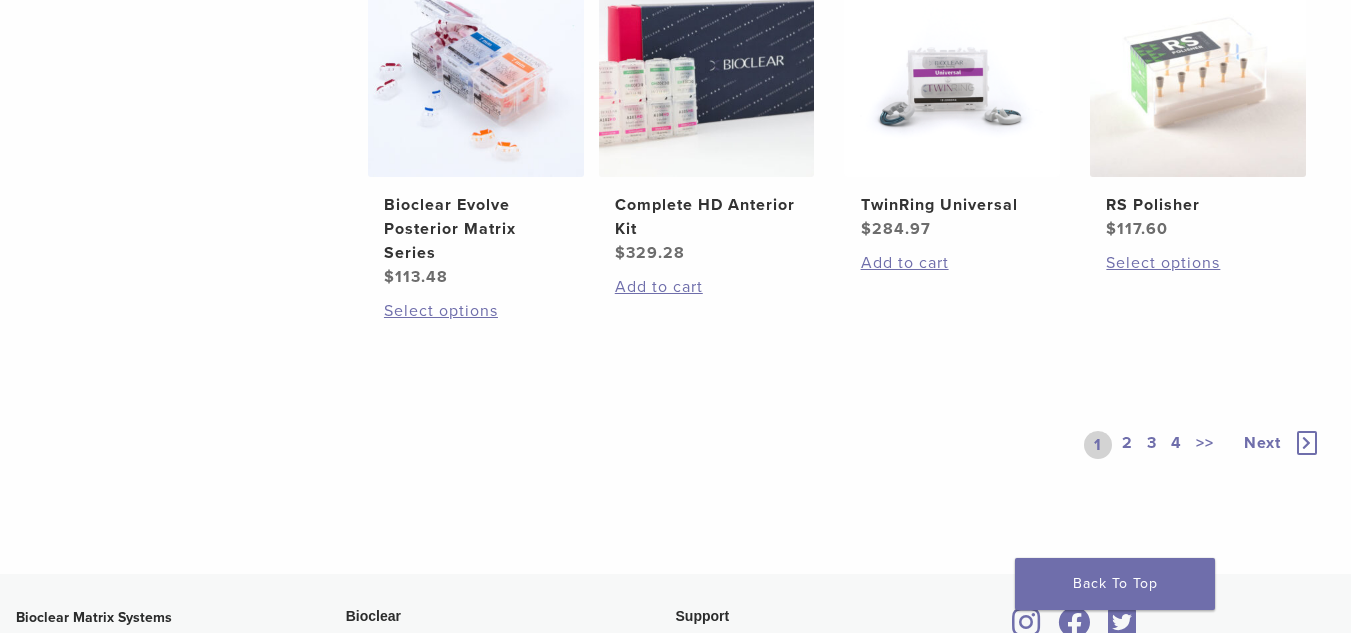 click on "2" at bounding box center [1127, 445] 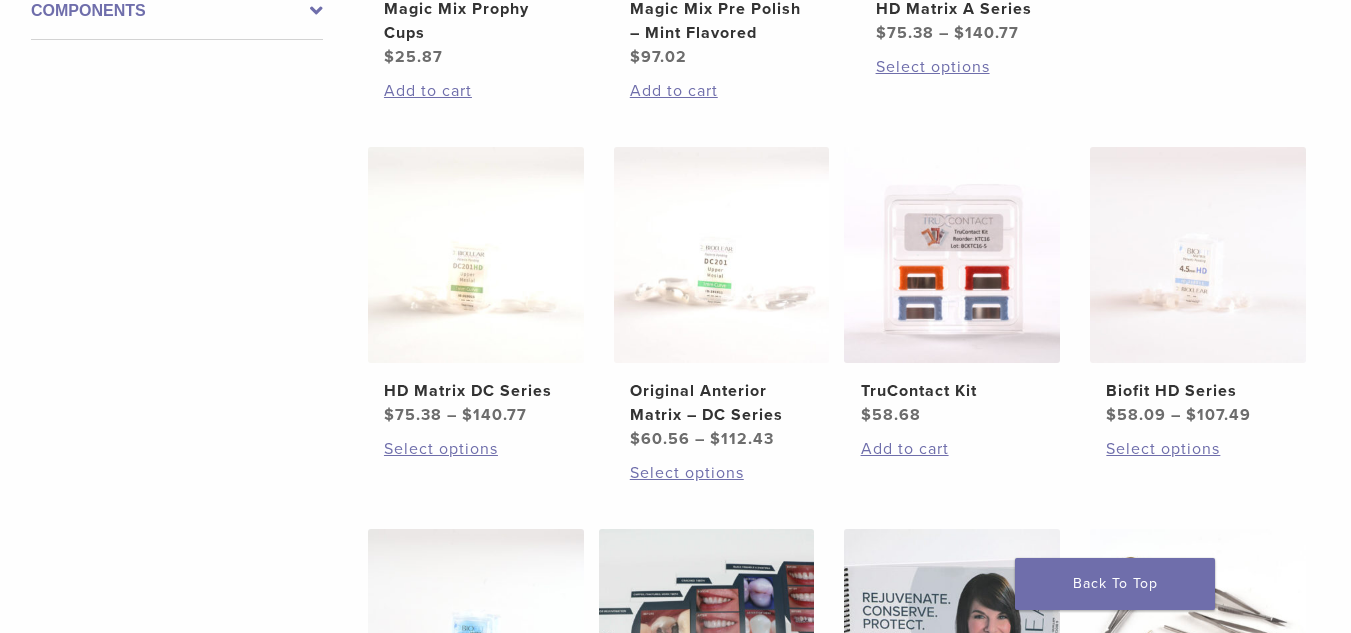 scroll, scrollTop: 1100, scrollLeft: 0, axis: vertical 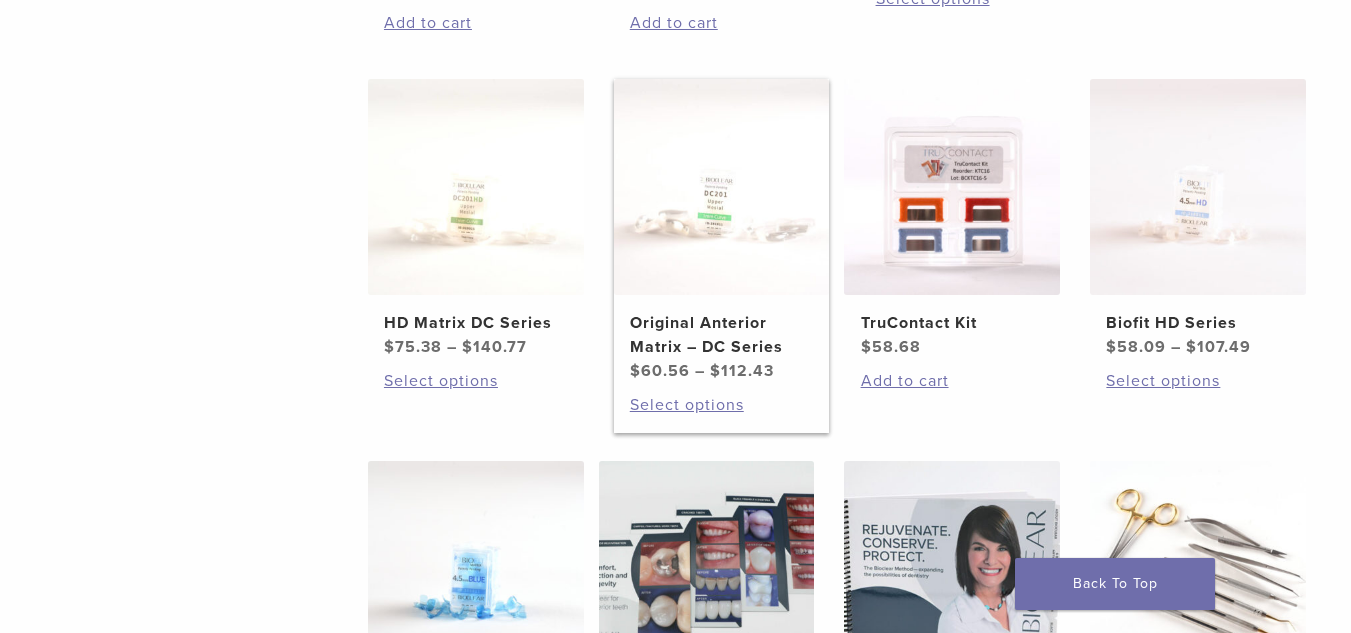 click on "Original Anterior Matrix – DC Series" at bounding box center (721, 335) 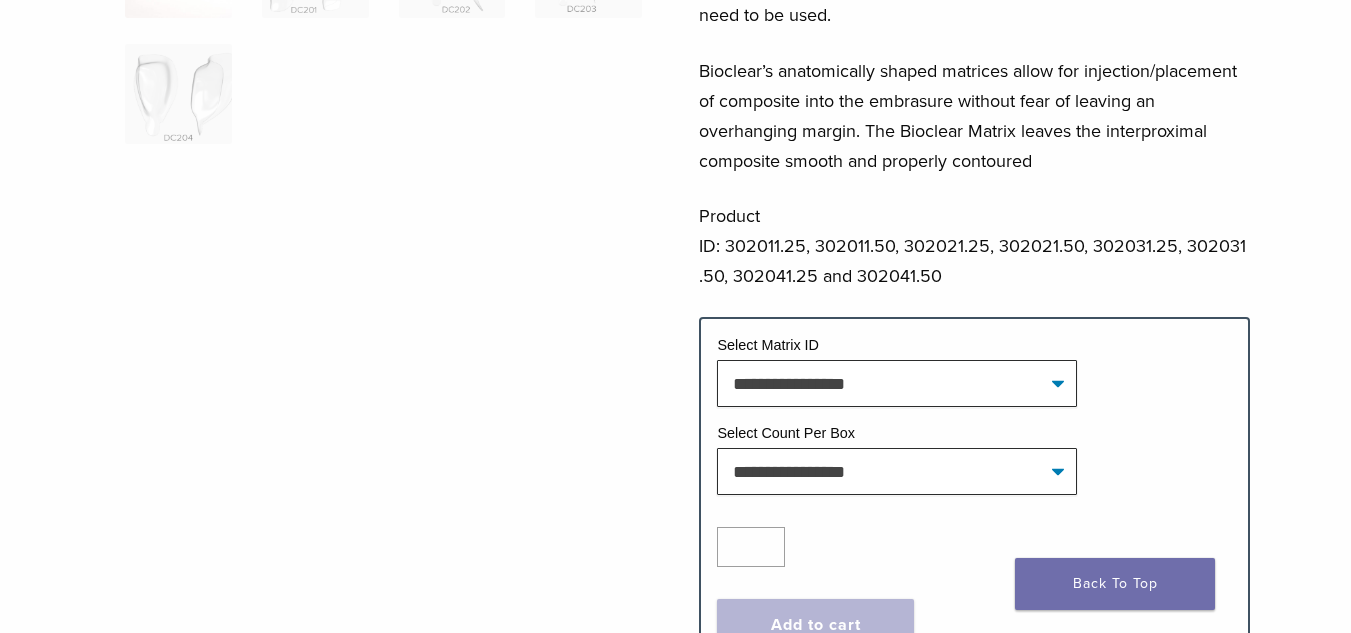 scroll, scrollTop: 600, scrollLeft: 0, axis: vertical 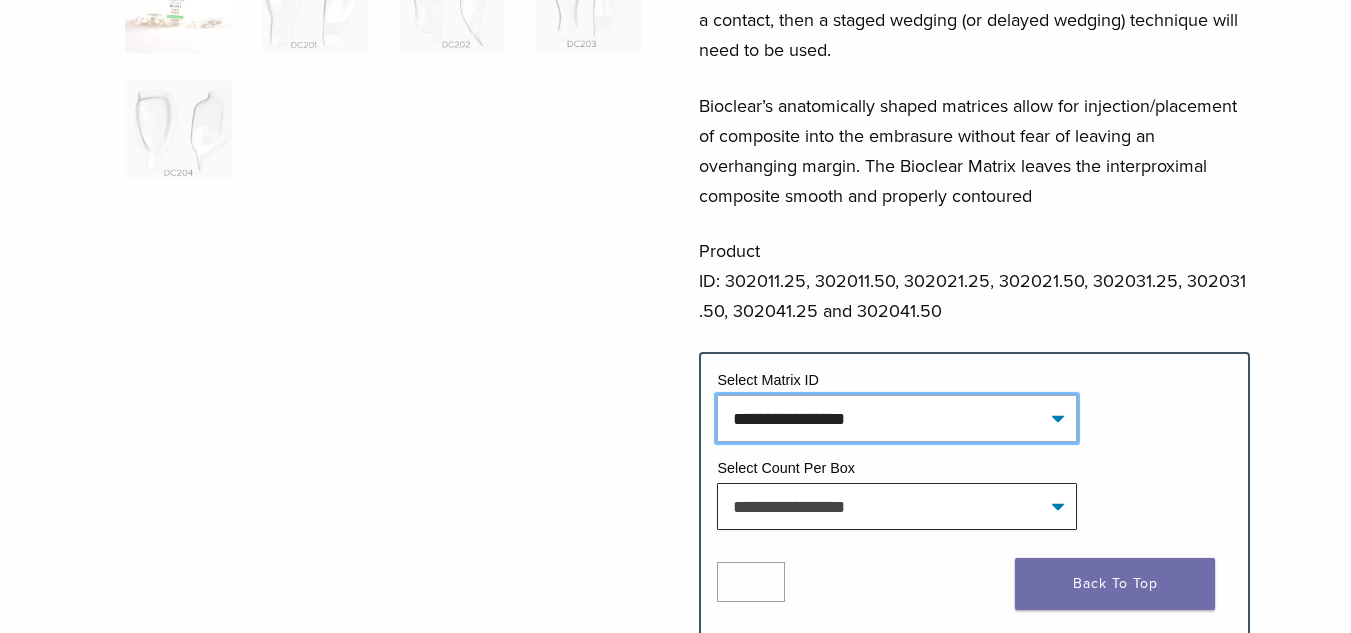 click on "**********" 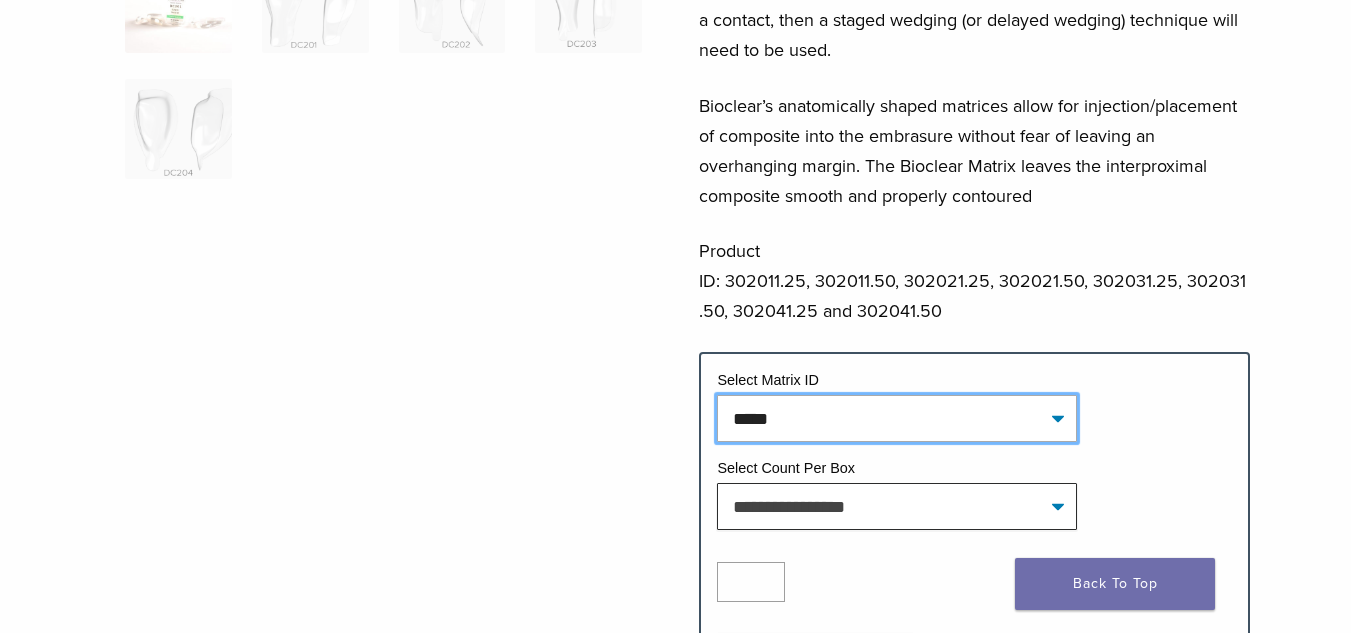 click on "**********" 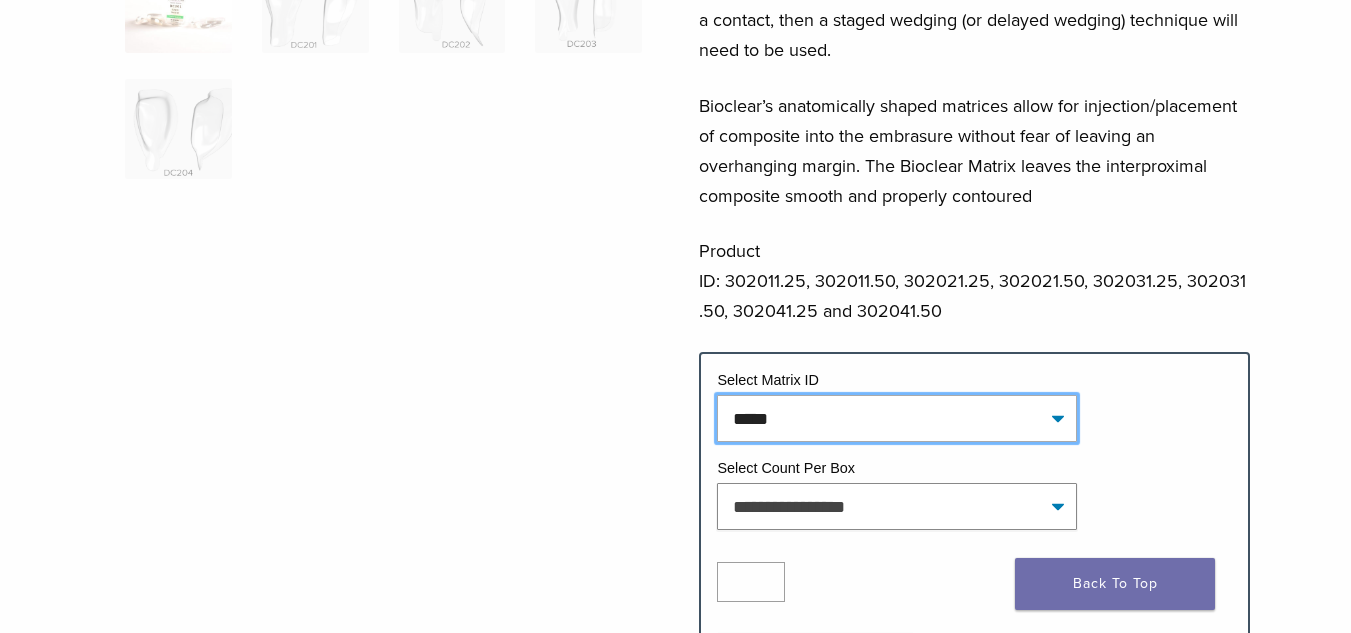 select on "*****" 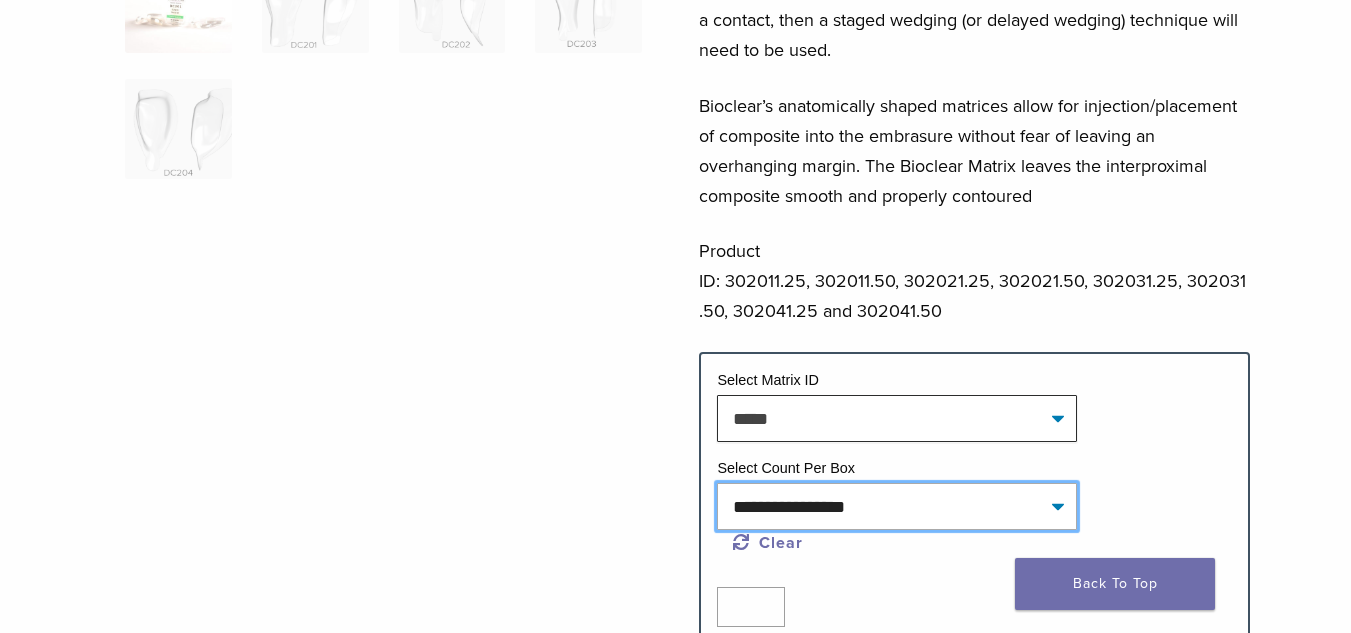 click on "**********" 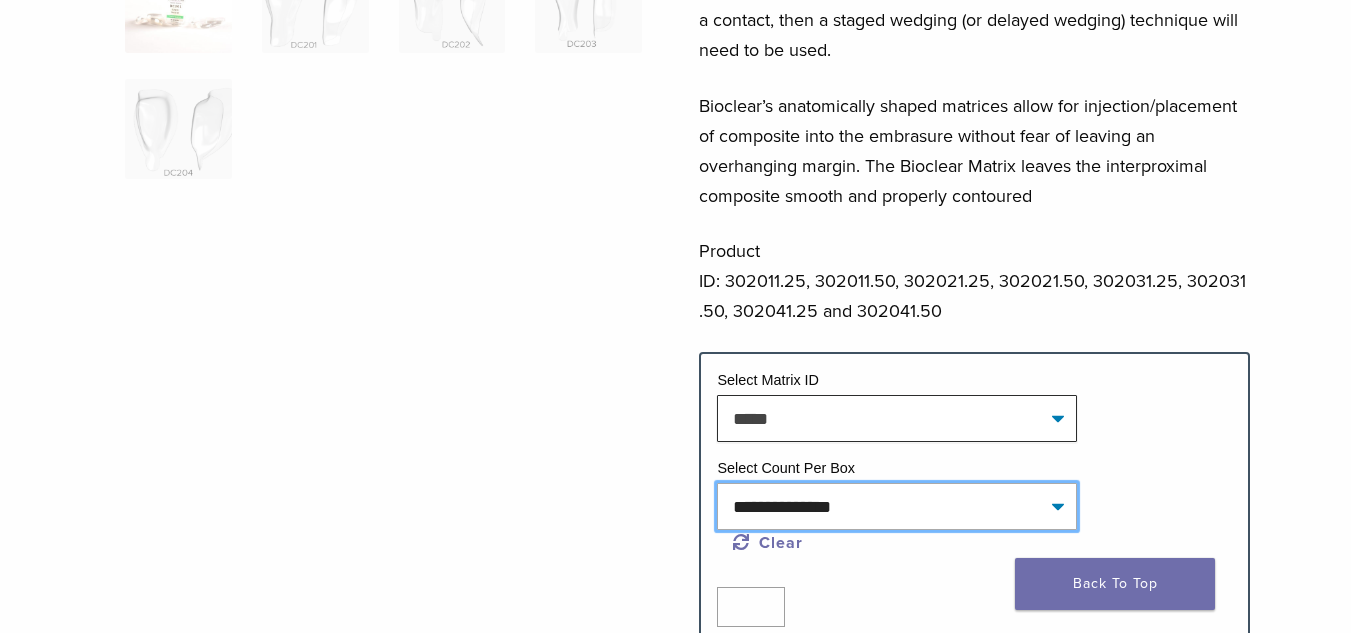 click on "**********" 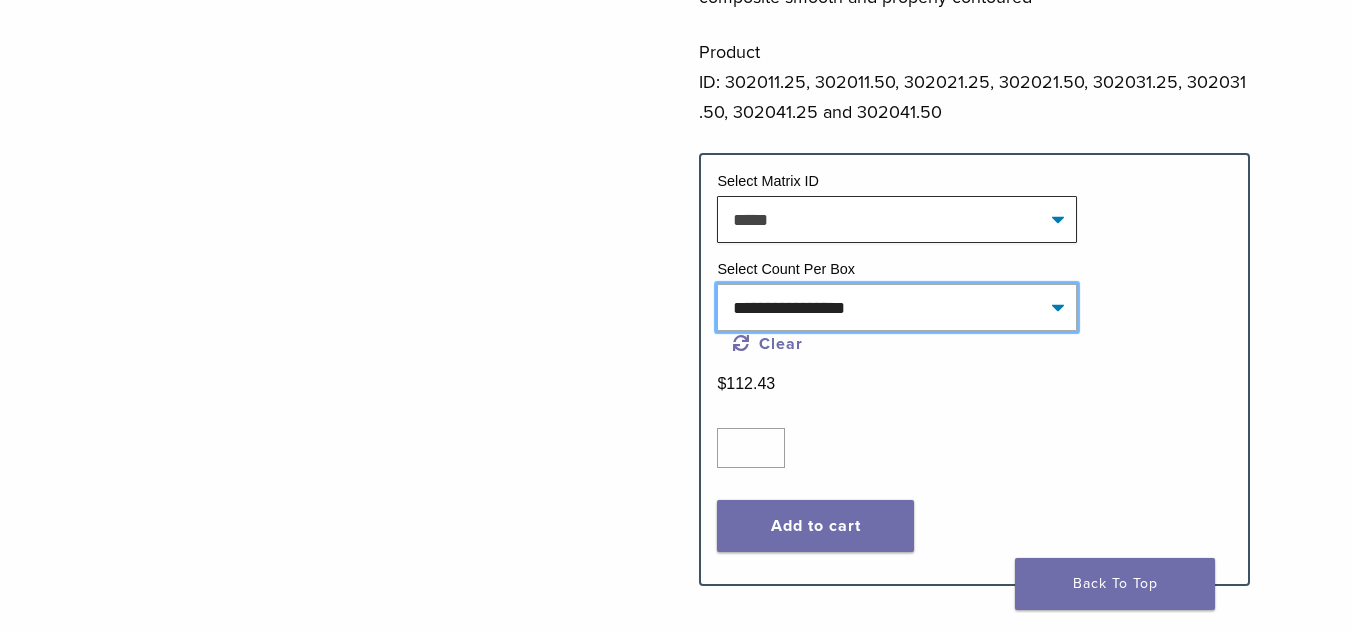 scroll, scrollTop: 800, scrollLeft: 0, axis: vertical 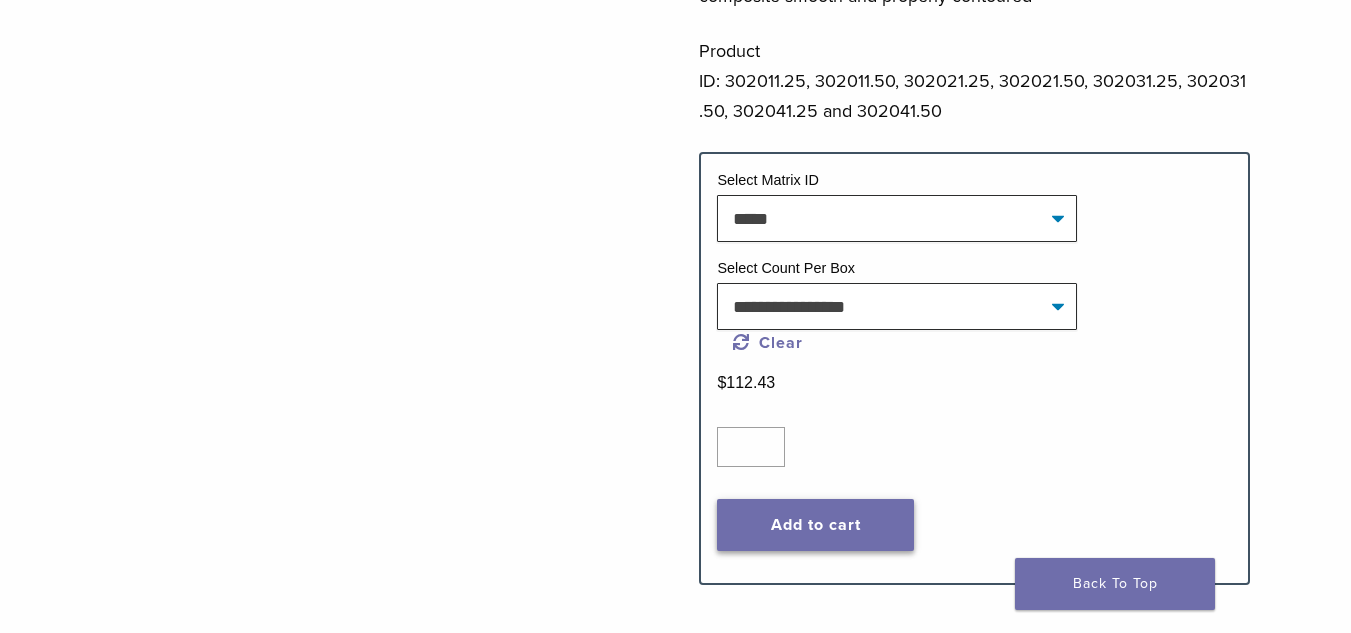 click on "Add to cart" 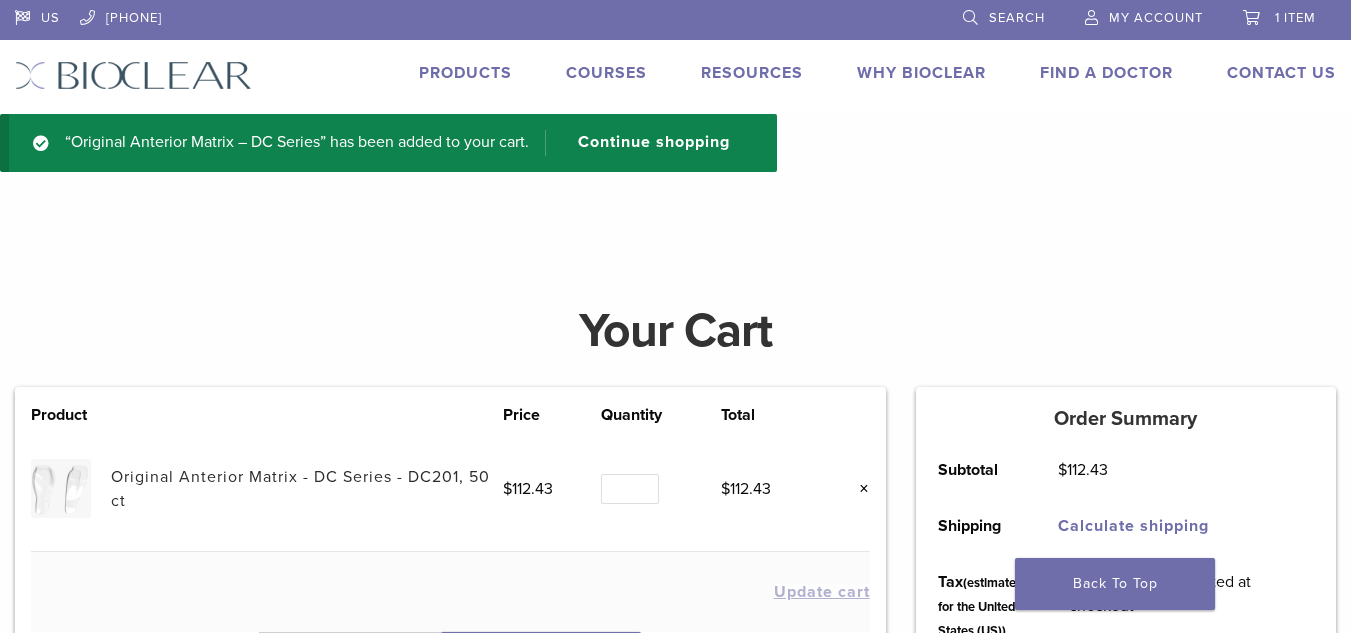 scroll, scrollTop: 0, scrollLeft: 0, axis: both 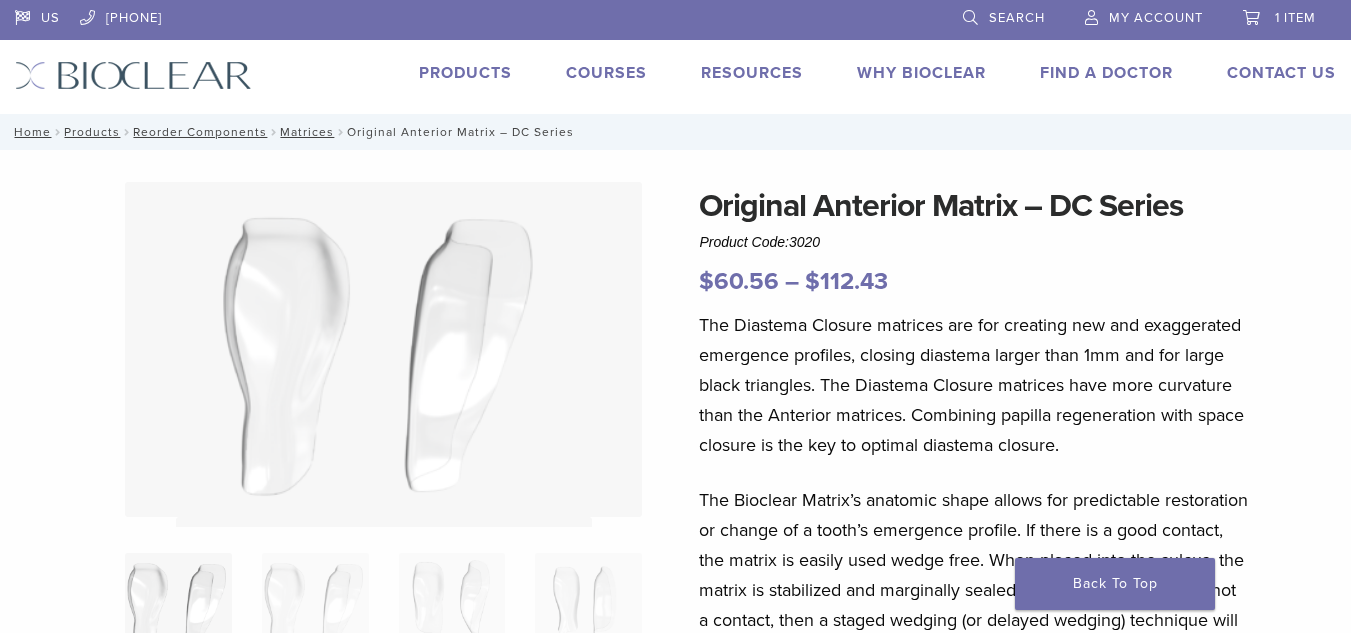 select on "*****" 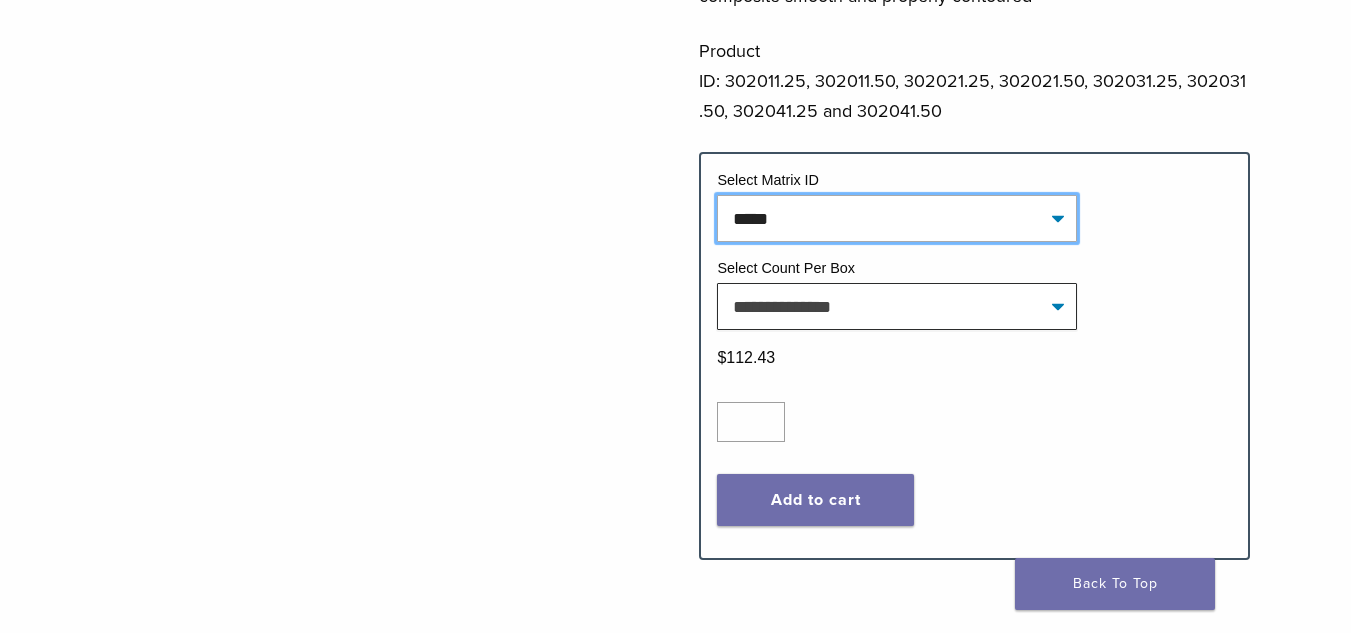 click on "**********" 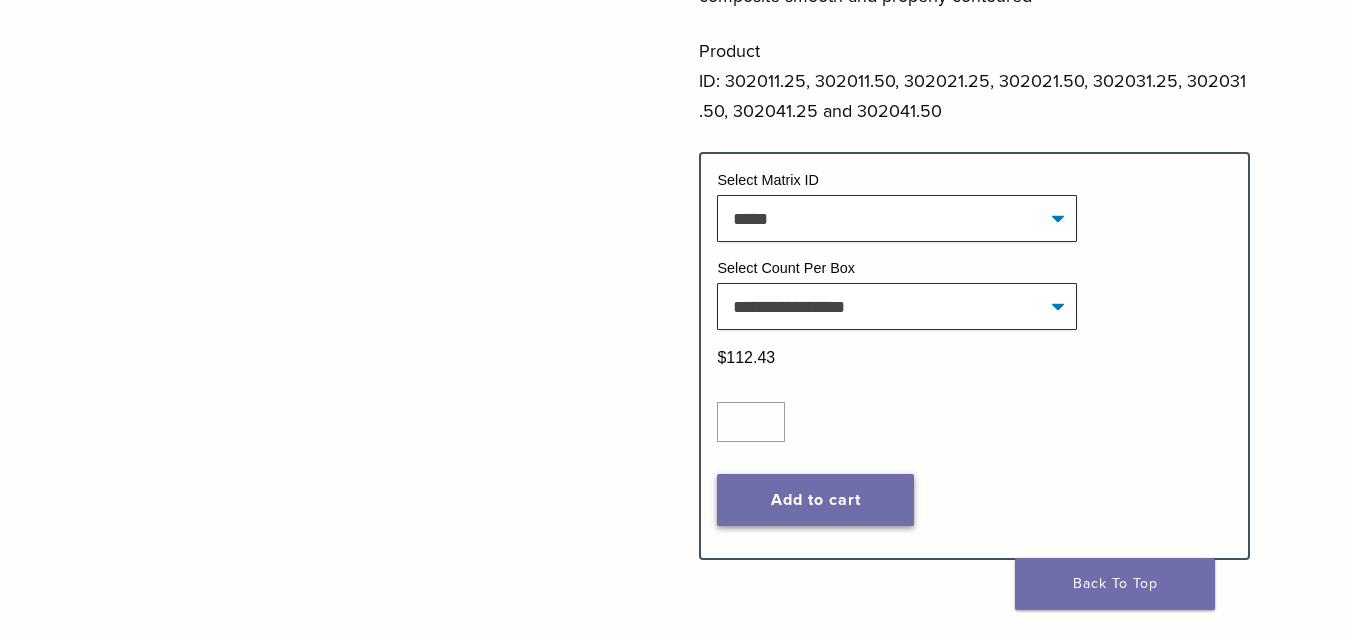 click on "Add to cart" 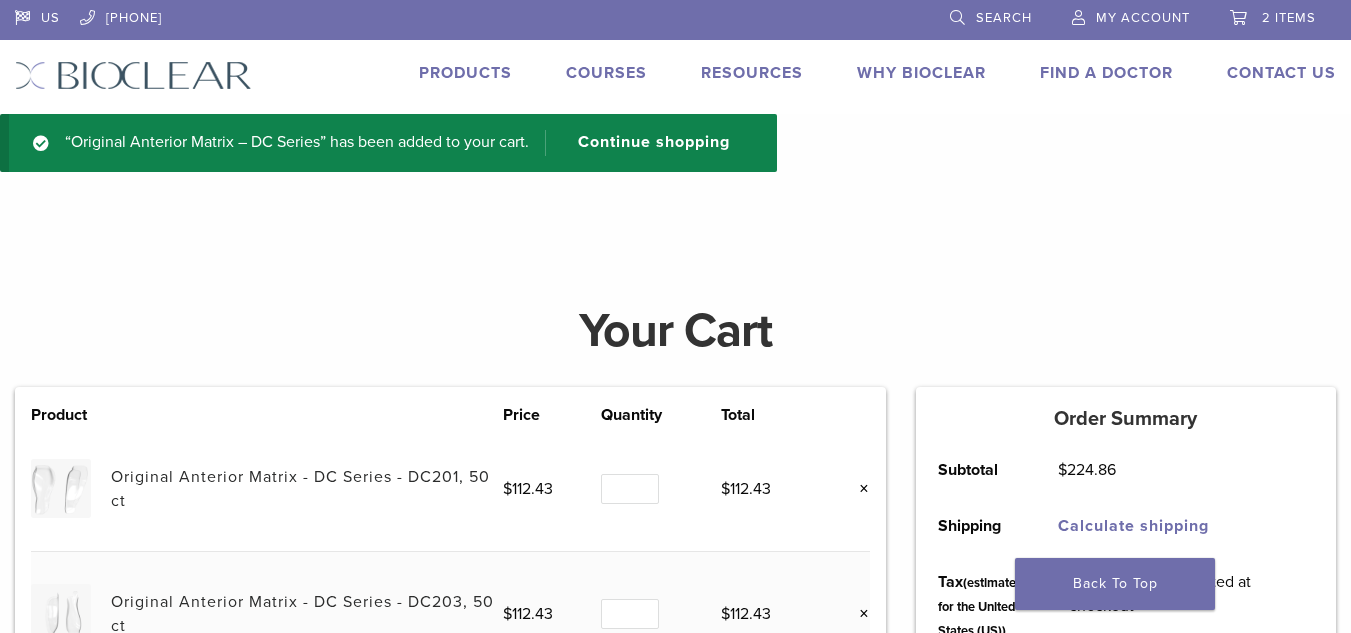 scroll, scrollTop: 0, scrollLeft: 0, axis: both 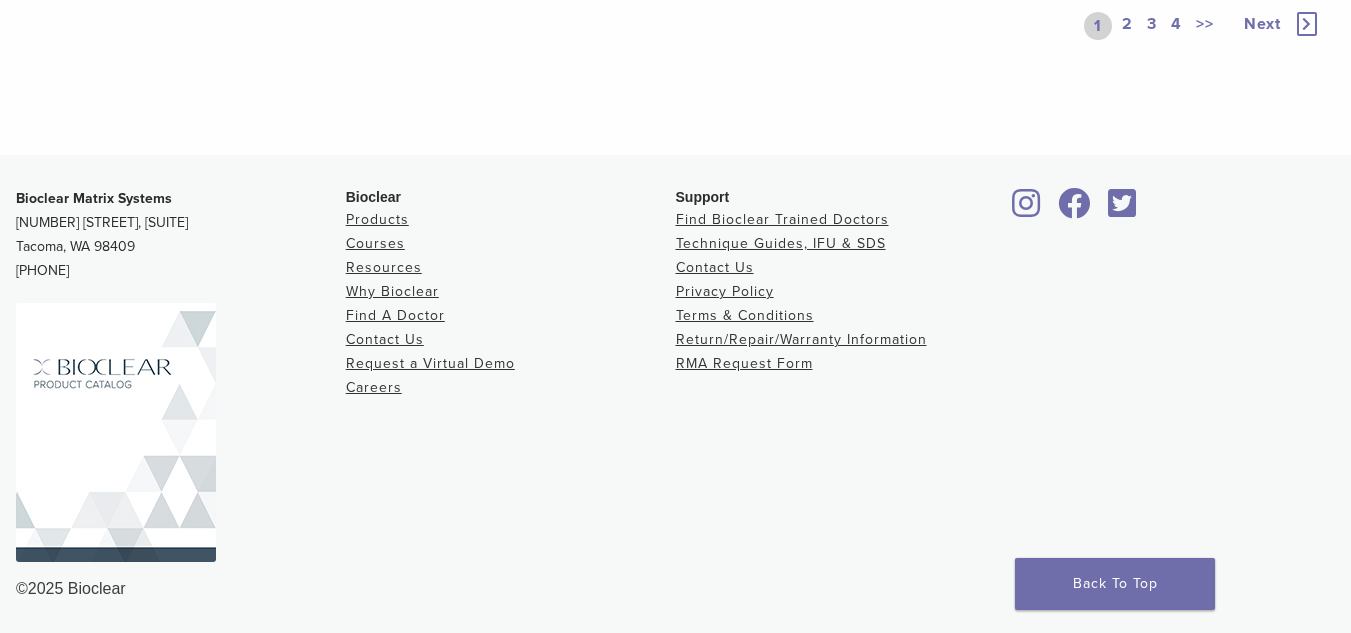 click on "2" at bounding box center (1127, 26) 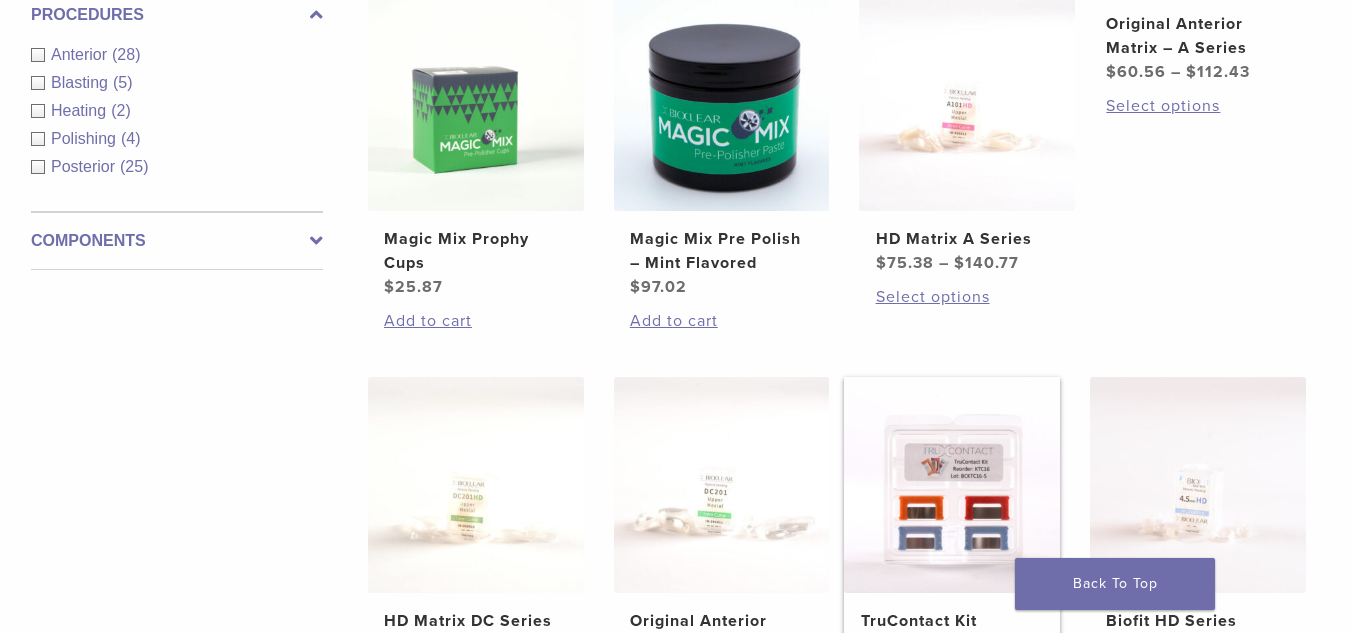 scroll, scrollTop: 795, scrollLeft: 0, axis: vertical 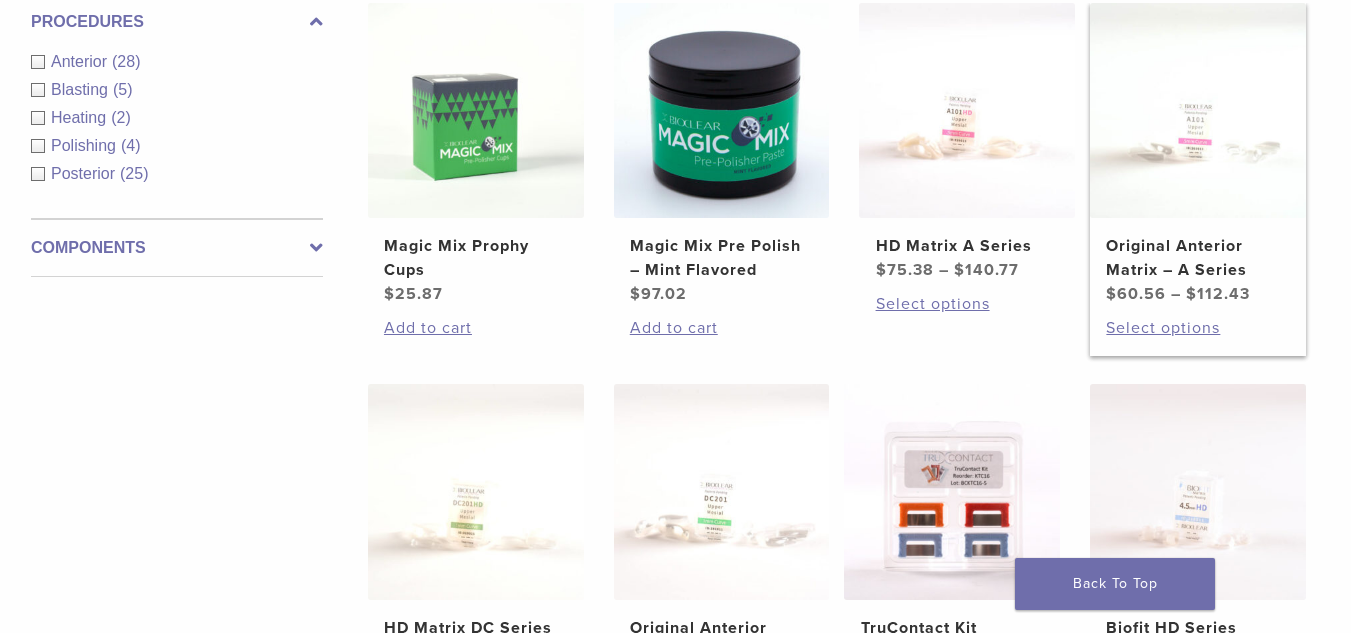 click on "Original Anterior Matrix – A Series" at bounding box center [1197, 258] 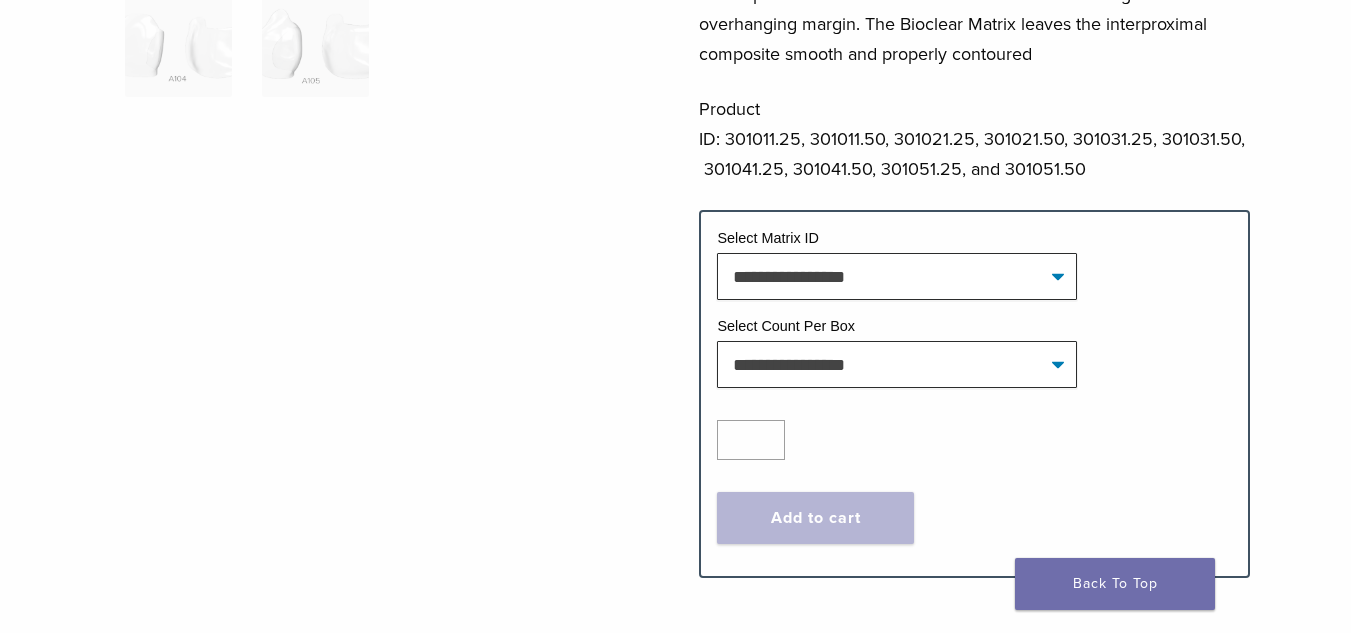 scroll, scrollTop: 700, scrollLeft: 0, axis: vertical 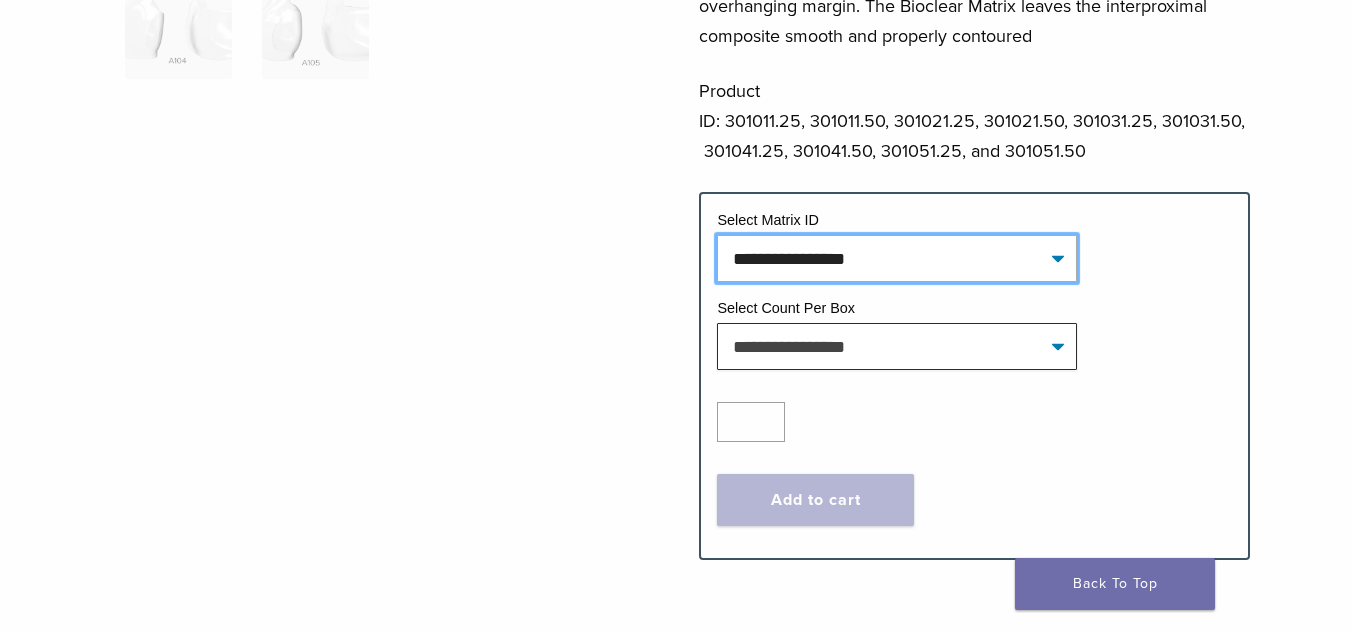 click on "**********" 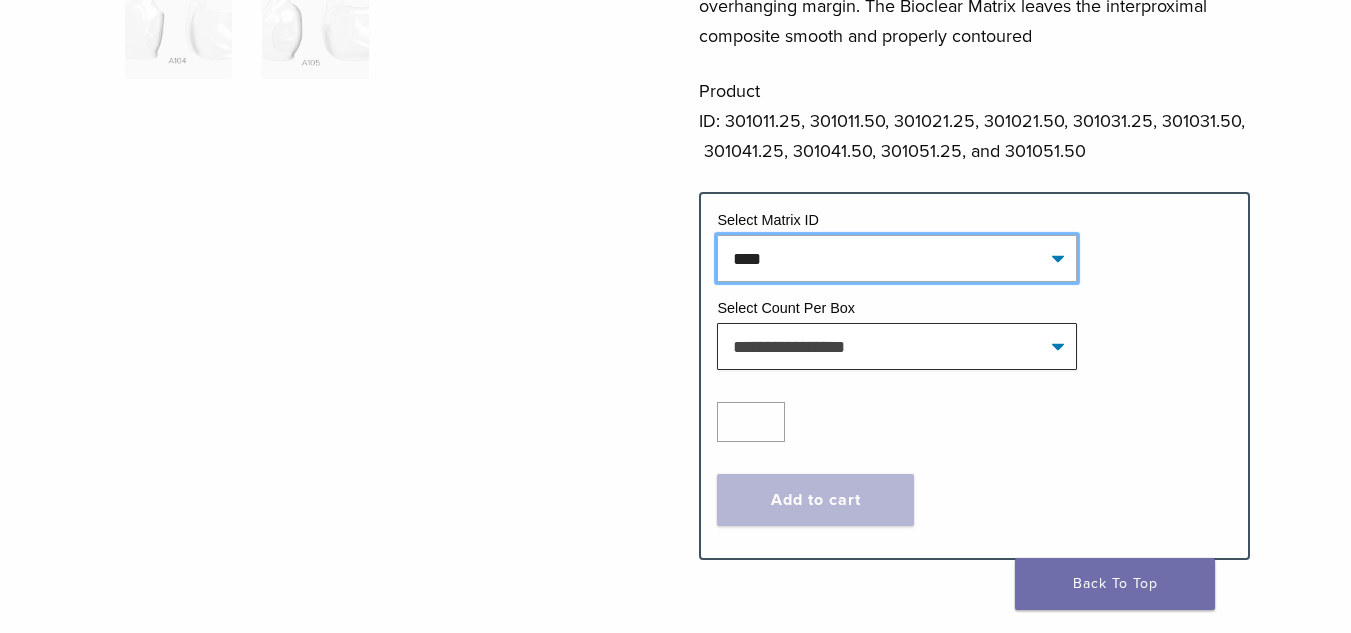 click on "**********" 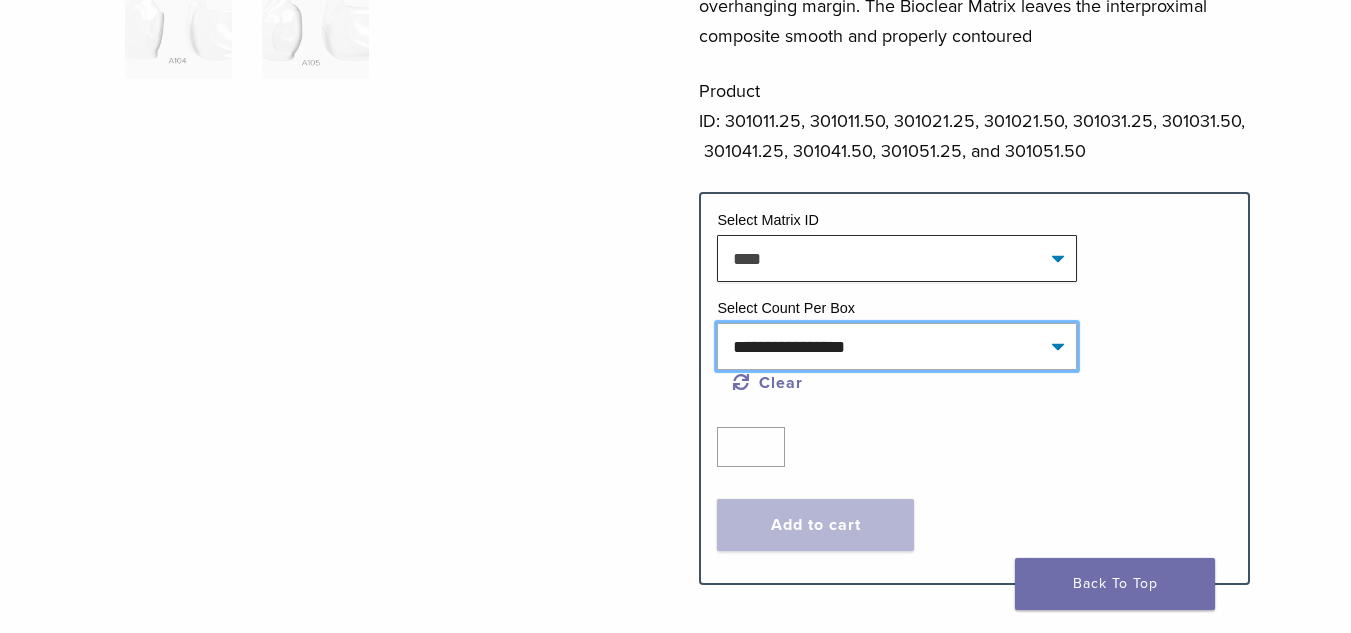 click on "**********" 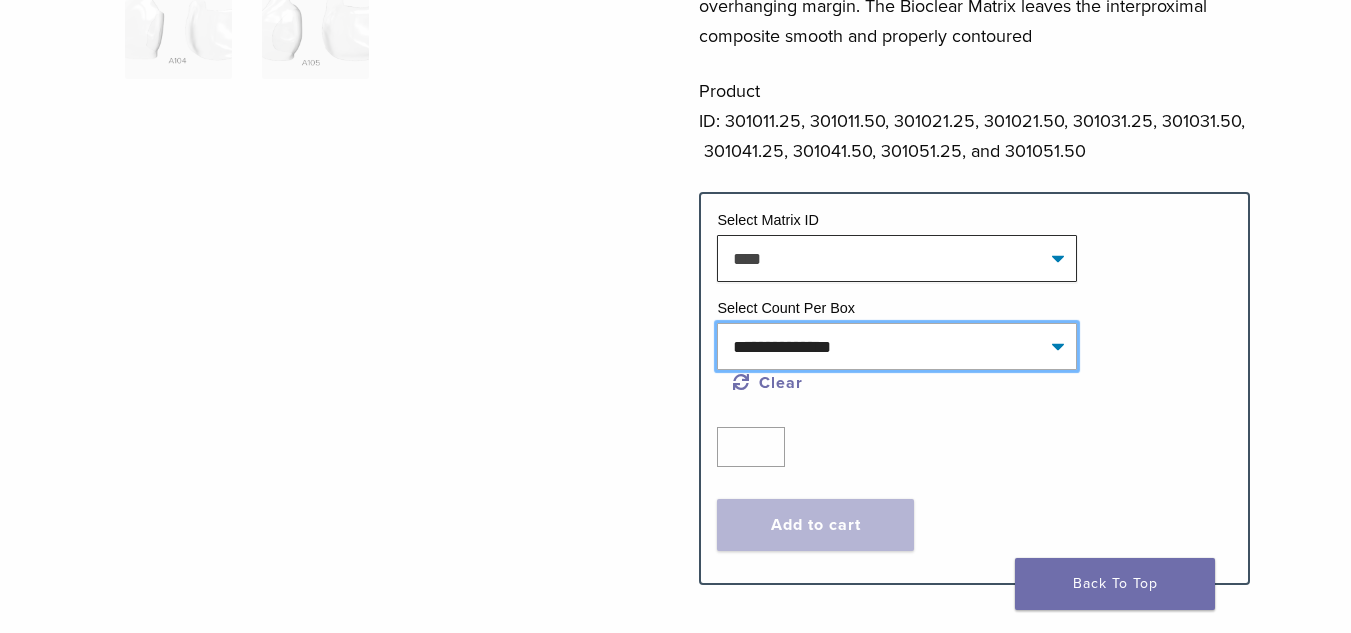 click on "**********" 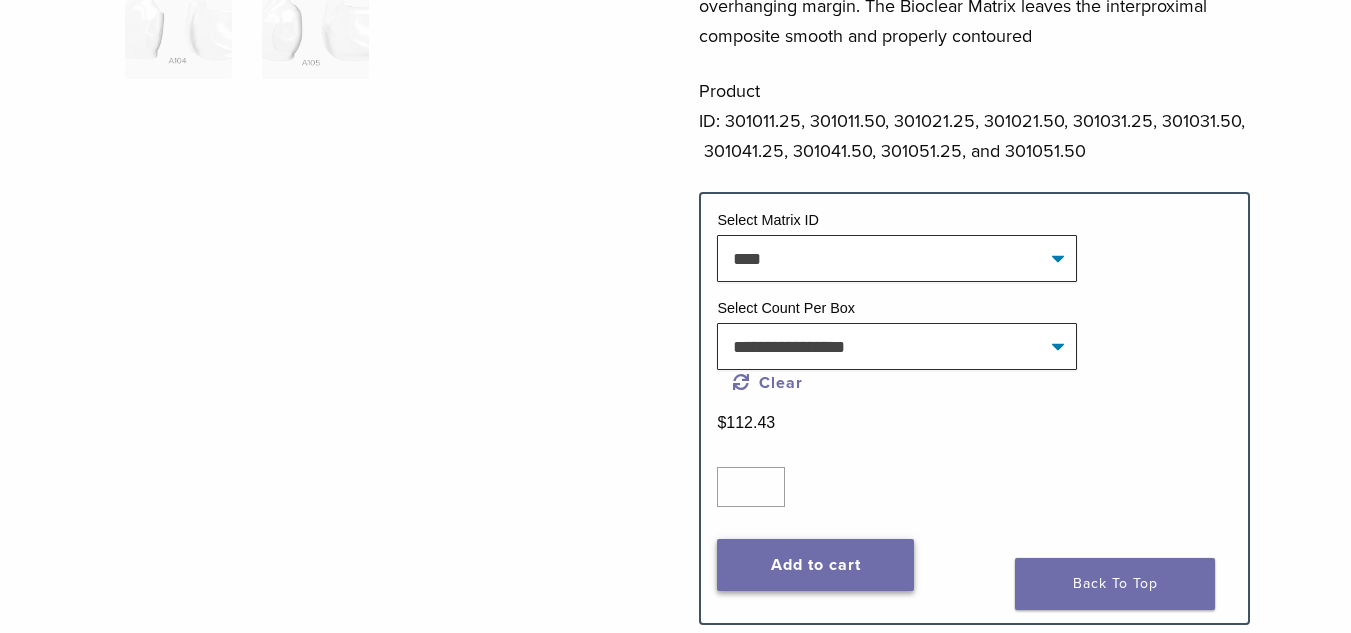 click on "Add to cart" 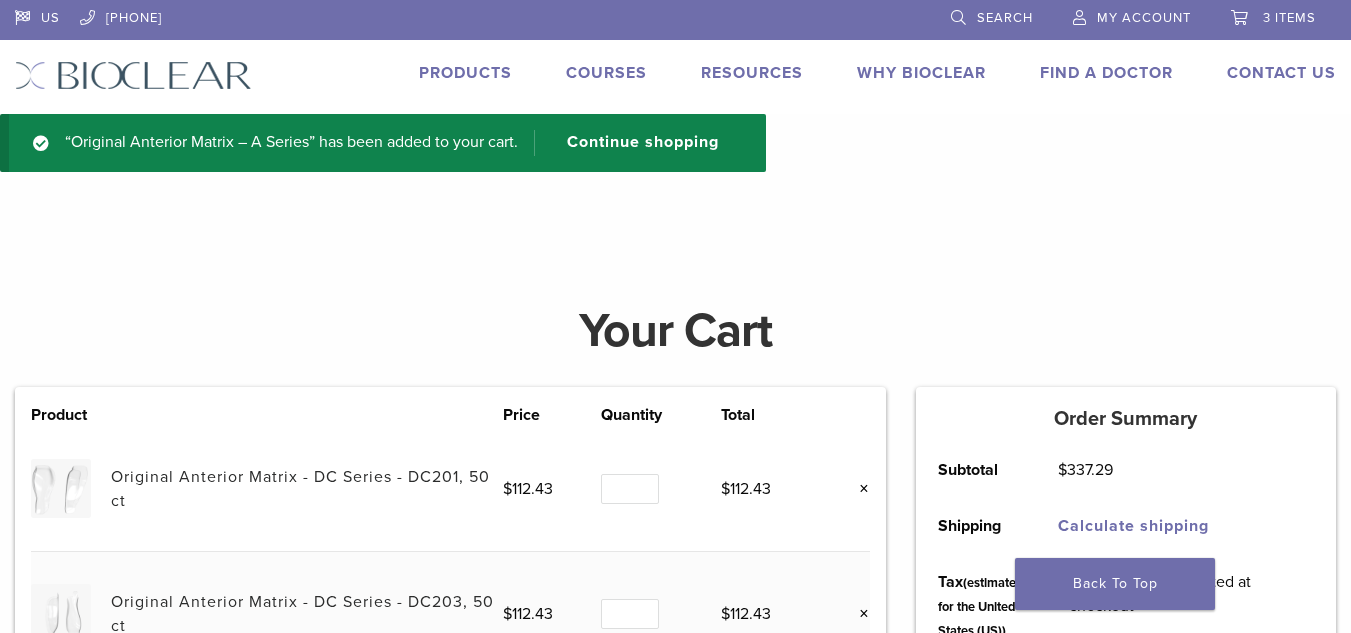 scroll, scrollTop: 0, scrollLeft: 0, axis: both 